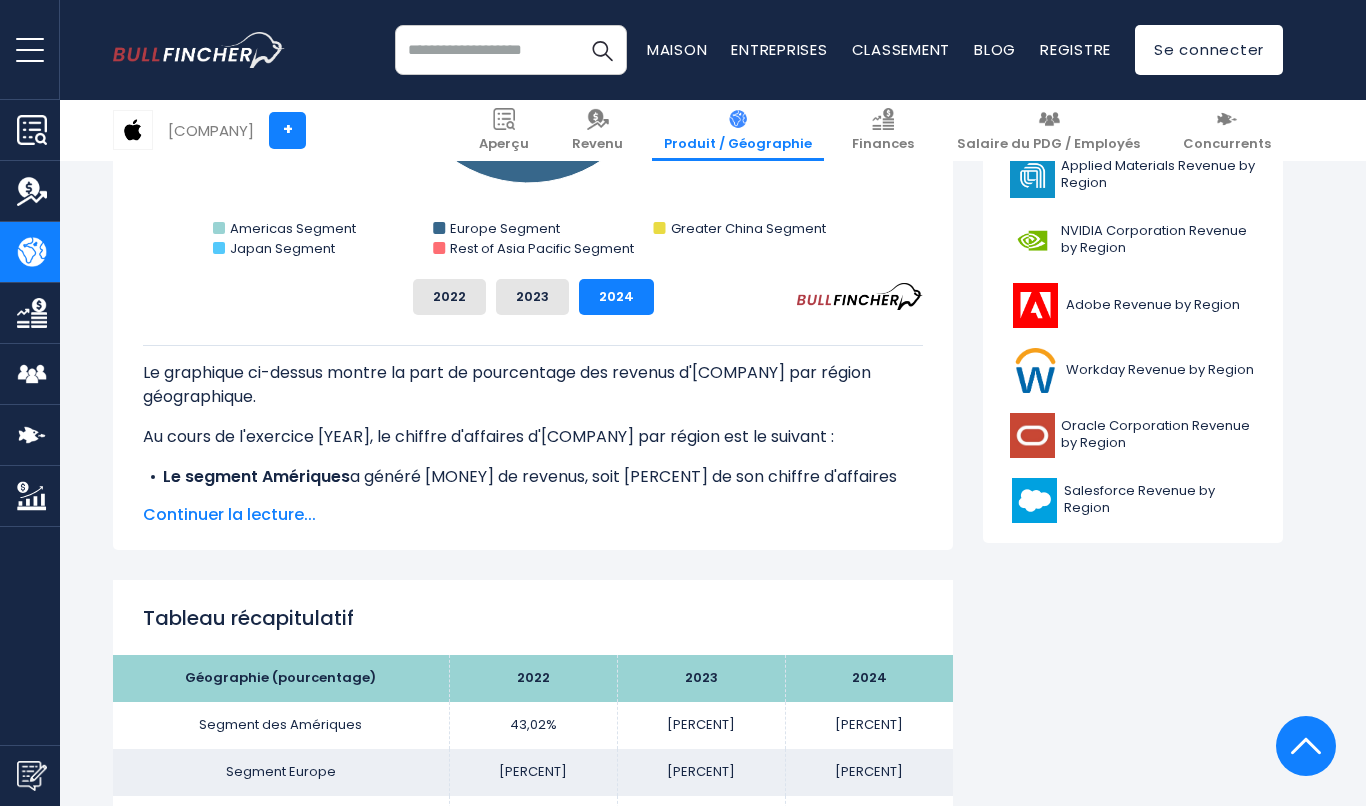 scroll, scrollTop: 840, scrollLeft: 0, axis: vertical 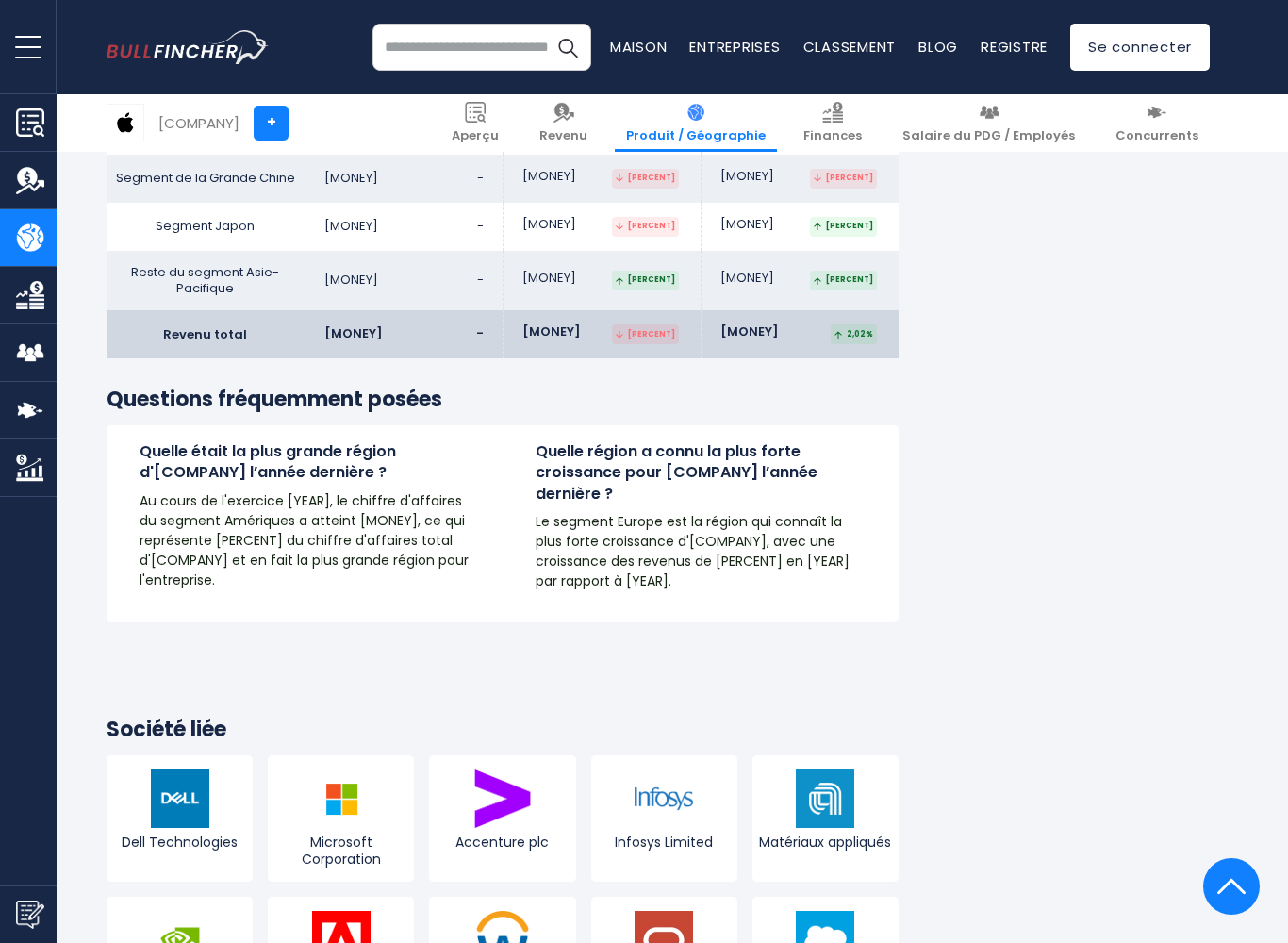 click on "Au cours de l'exercice [YEAR], le chiffre d'affaires du segment Amériques a atteint [MONEY], ce qui représente [PERCENT] du chiffre d'affaires total d'[COMPANY] et en fait la plus grande région pour l'entreprise." at bounding box center [304, 540] 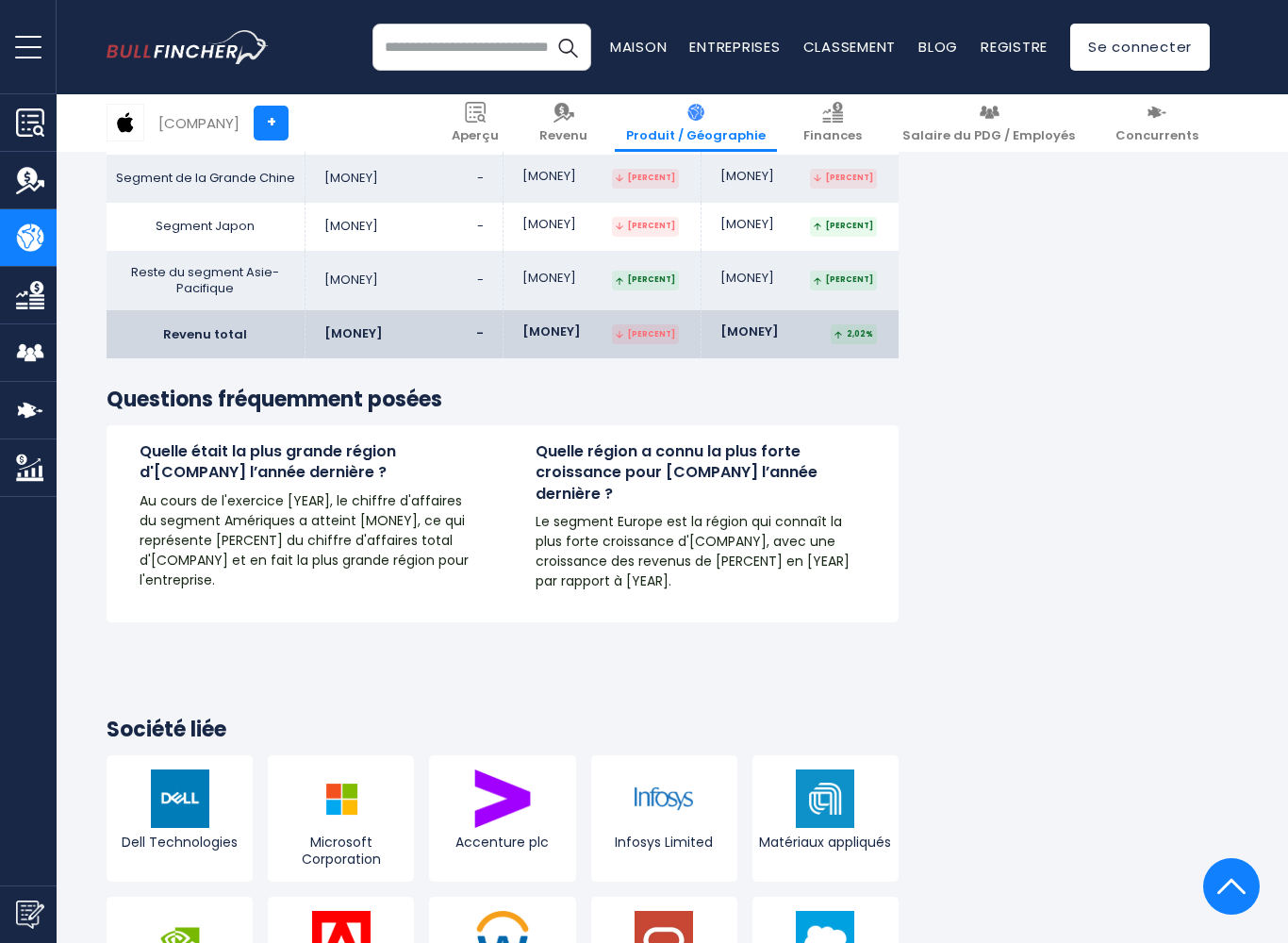 click on "Quelle était la plus grande région d'[COMPANY] l’année dernière ?" at bounding box center [305, 462] 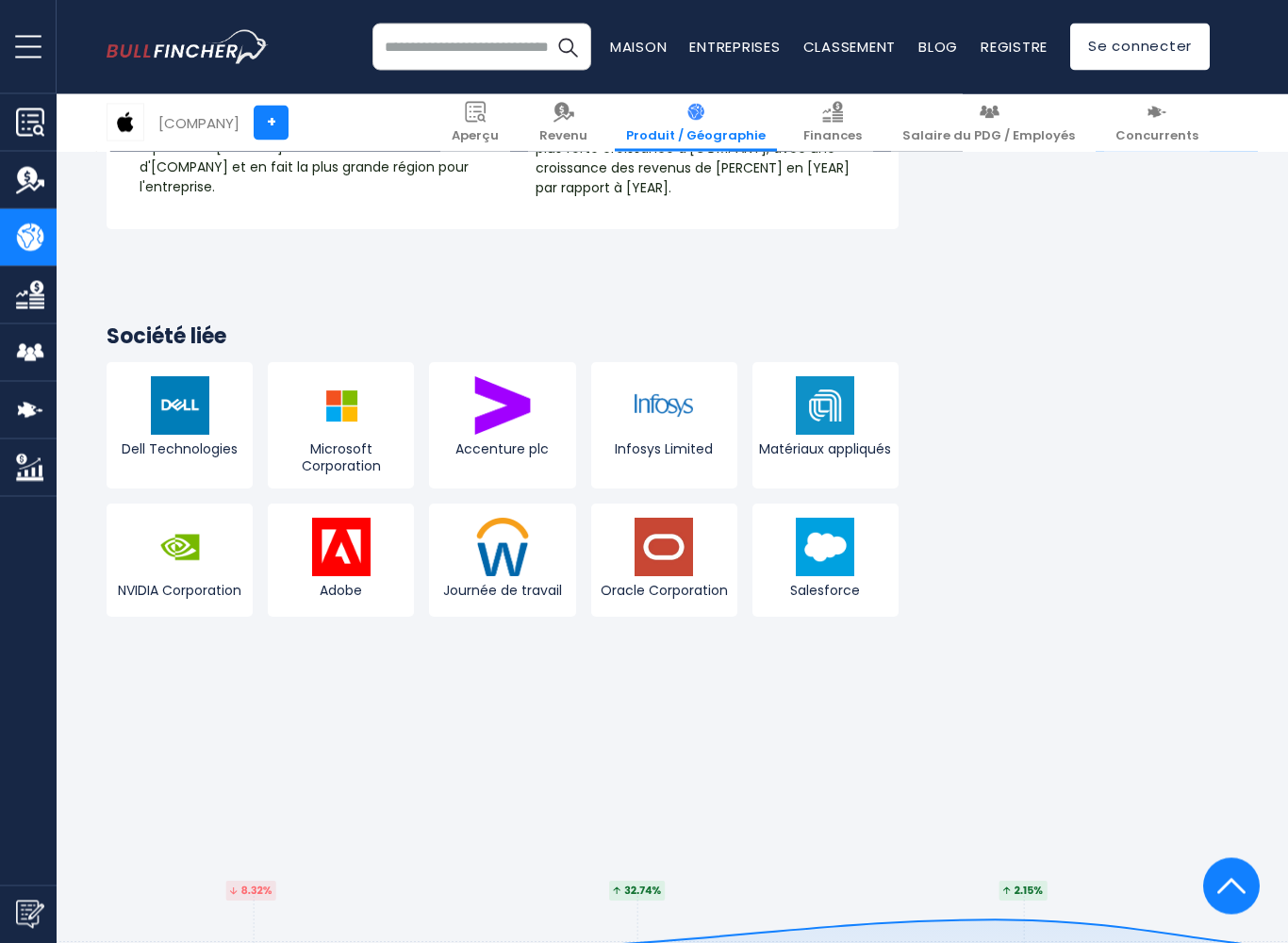 scroll, scrollTop: 3623, scrollLeft: 0, axis: vertical 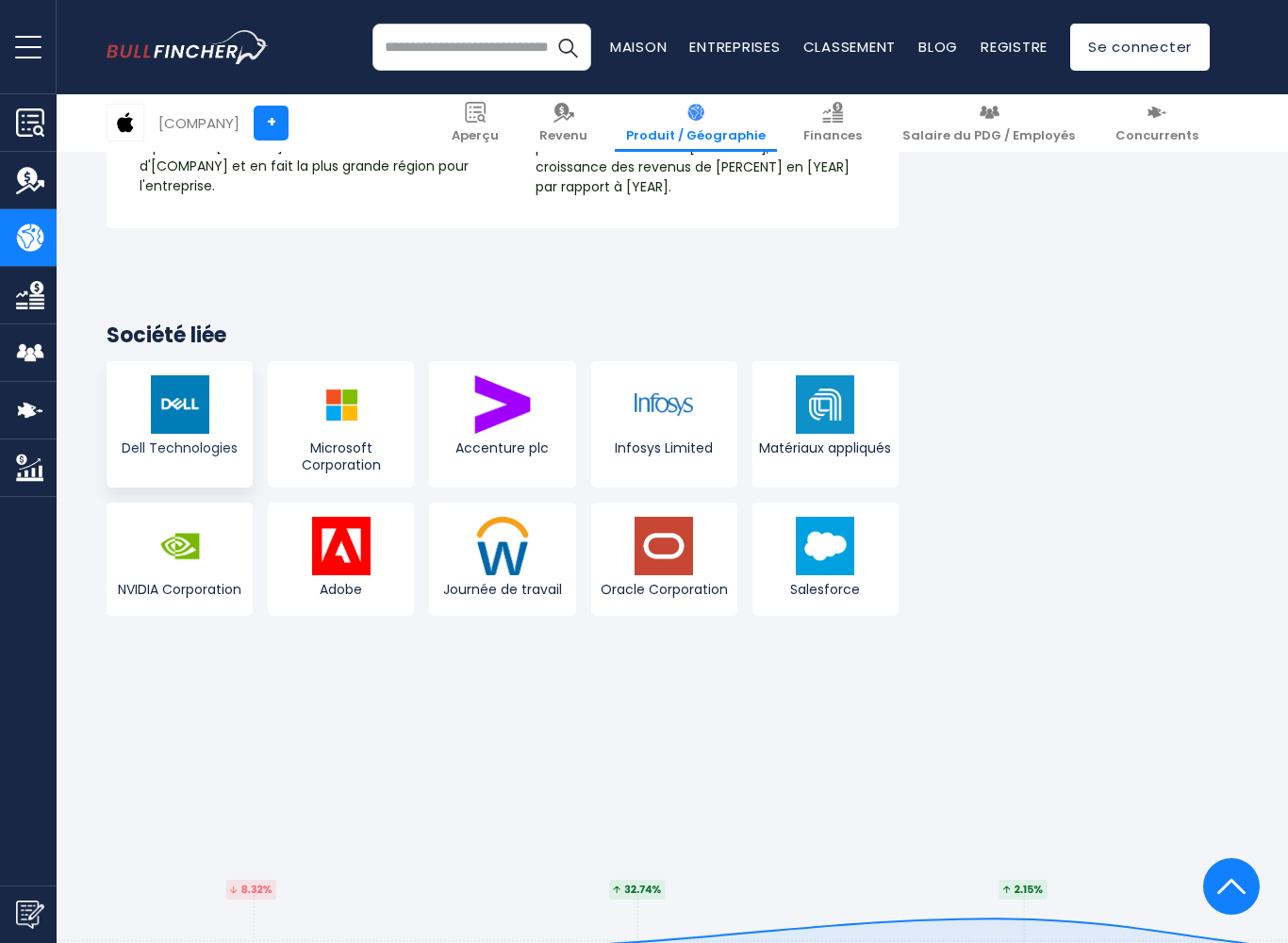click at bounding box center (180, 405) 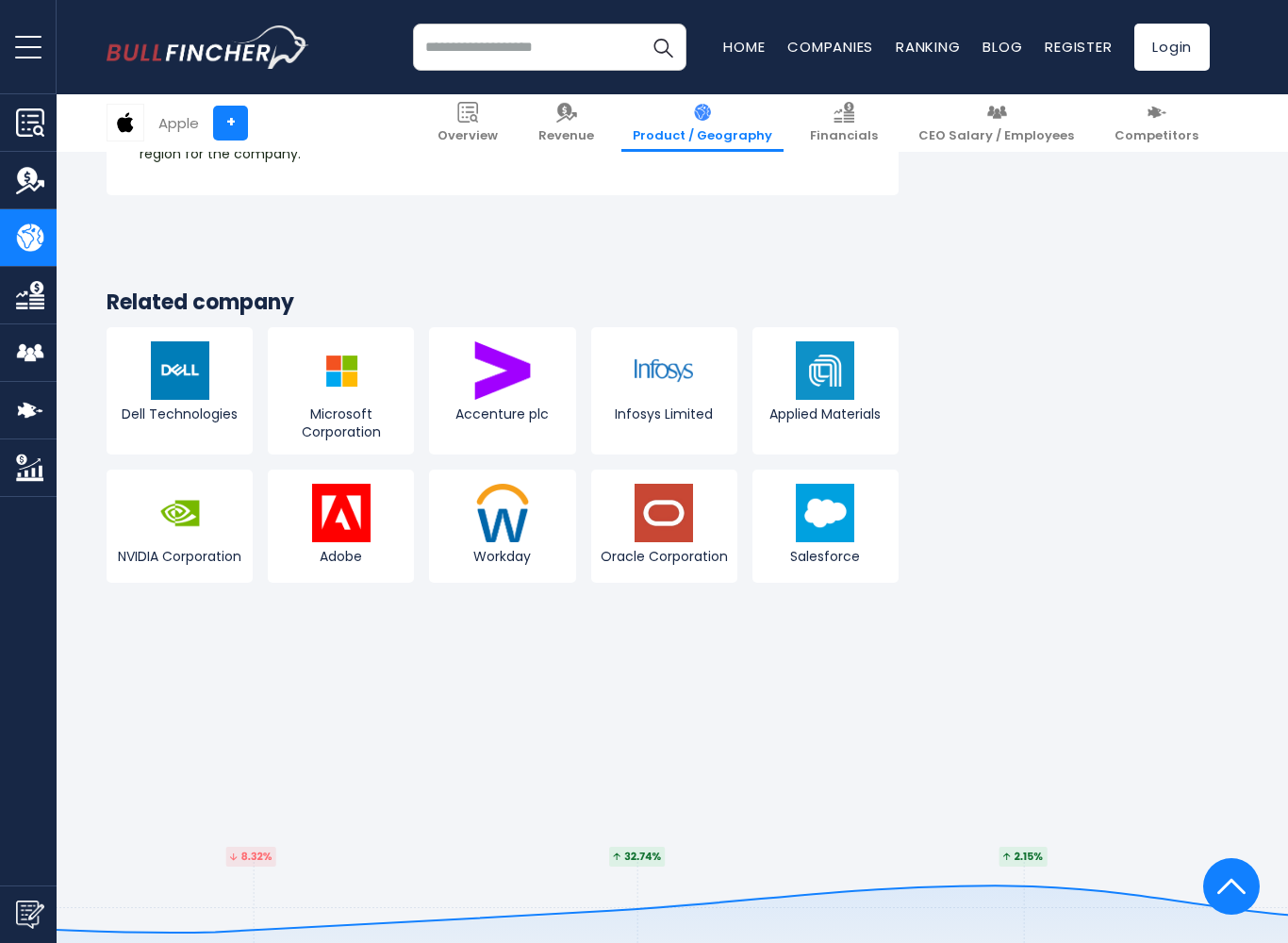 click on "Apple's Revenue by Region
In fiscal year 2024,
Apple's
revenue by geographical region are as follows:
Americas Segment:
$167.05 B
Europe Segment:
$101.33 B
Japan Segment: $0" at bounding box center [658, -1216] 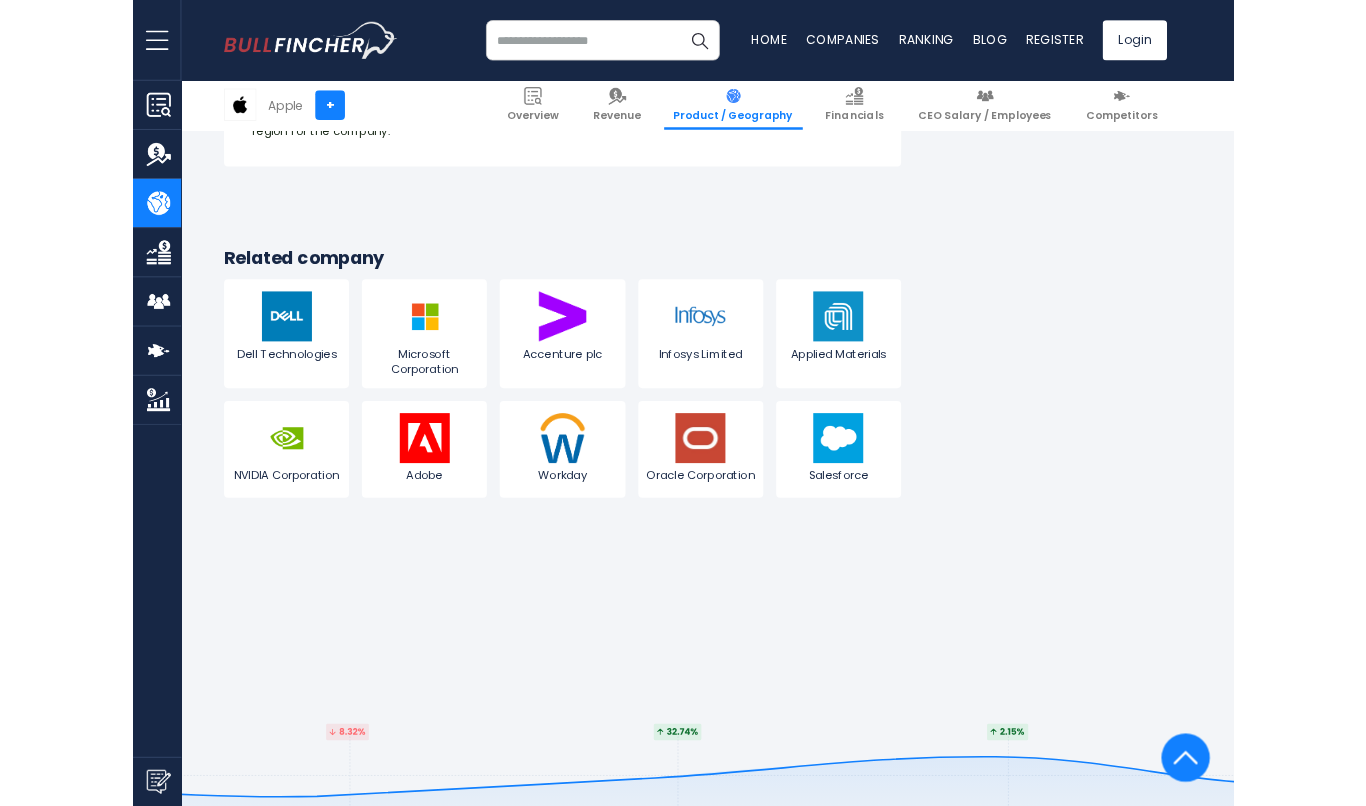 scroll, scrollTop: 3975, scrollLeft: 0, axis: vertical 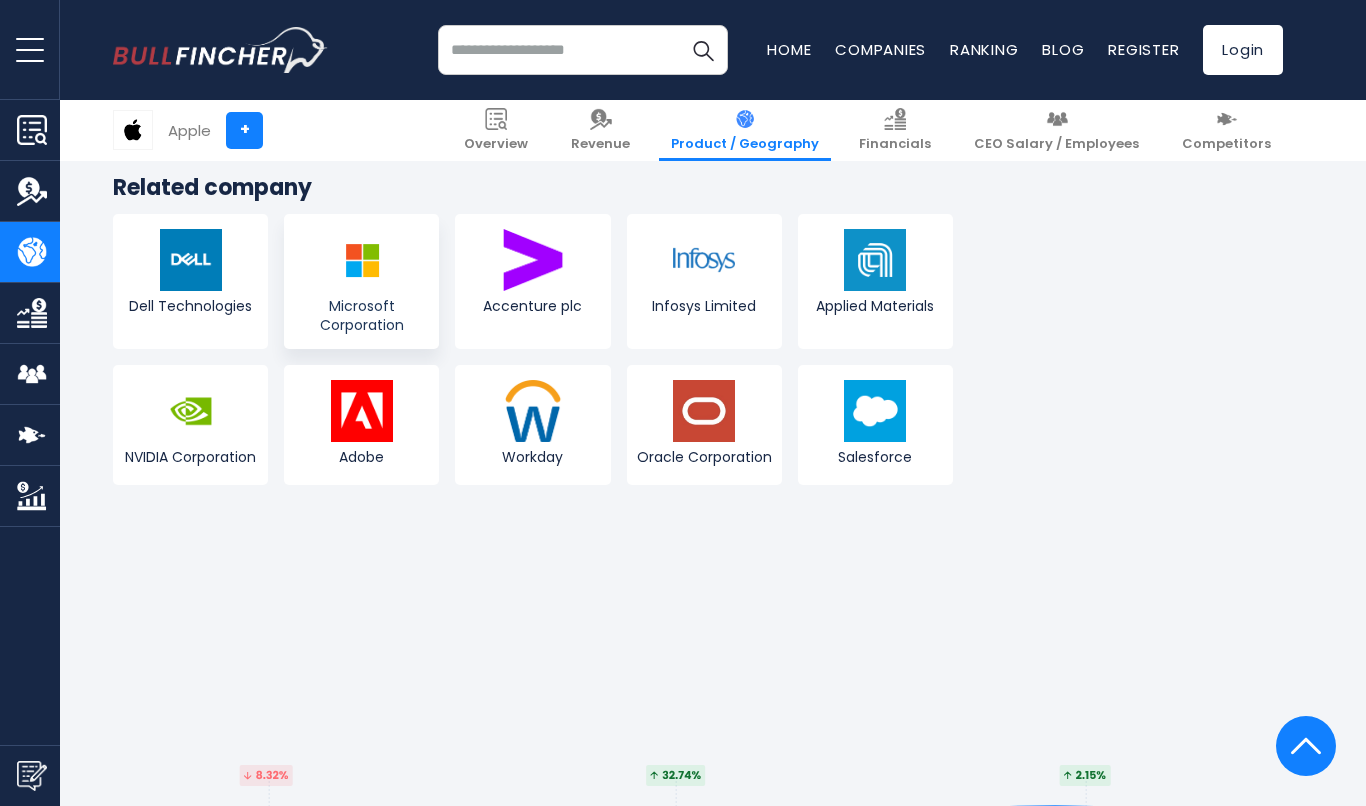 click at bounding box center [362, 260] 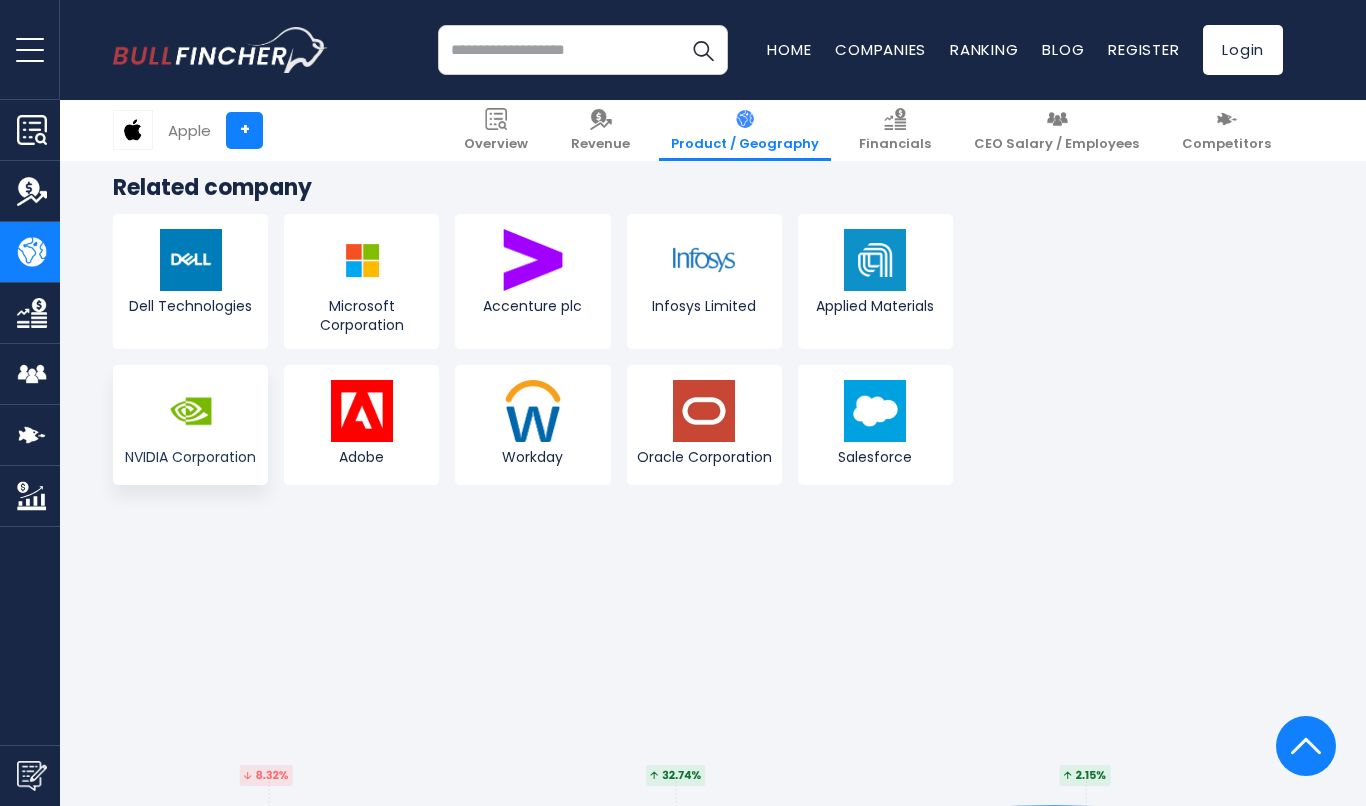click at bounding box center (191, 411) 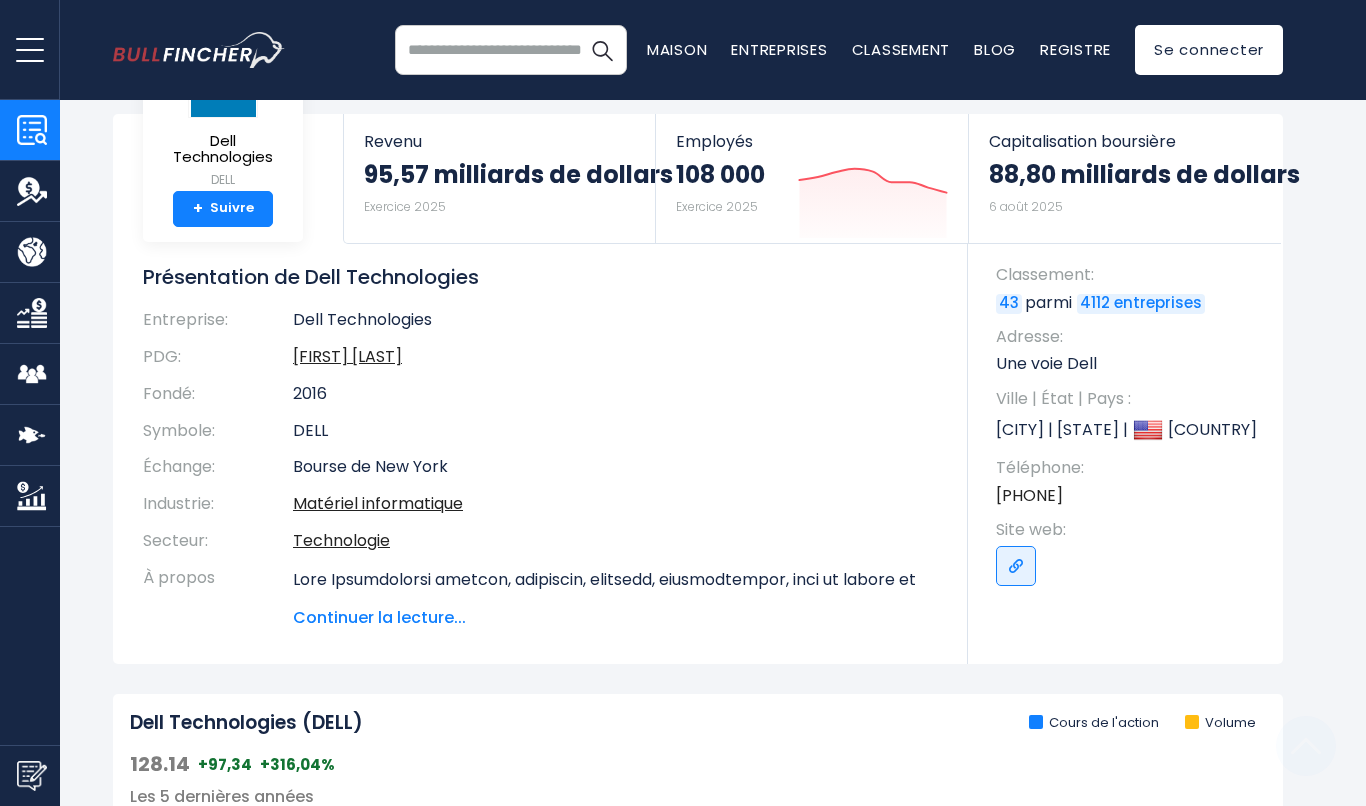 scroll, scrollTop: 0, scrollLeft: 0, axis: both 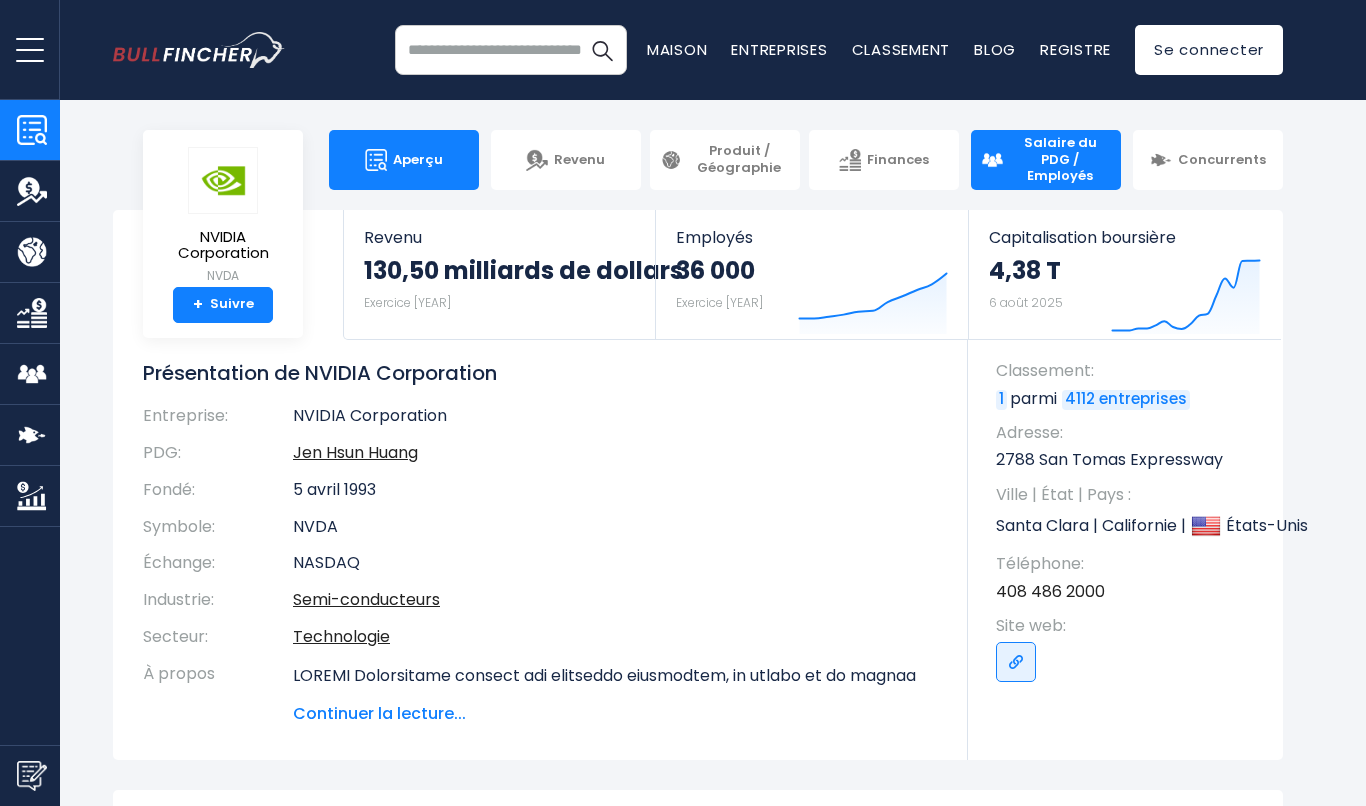 click on "Salaire du PDG / Employés" at bounding box center (1060, 159) 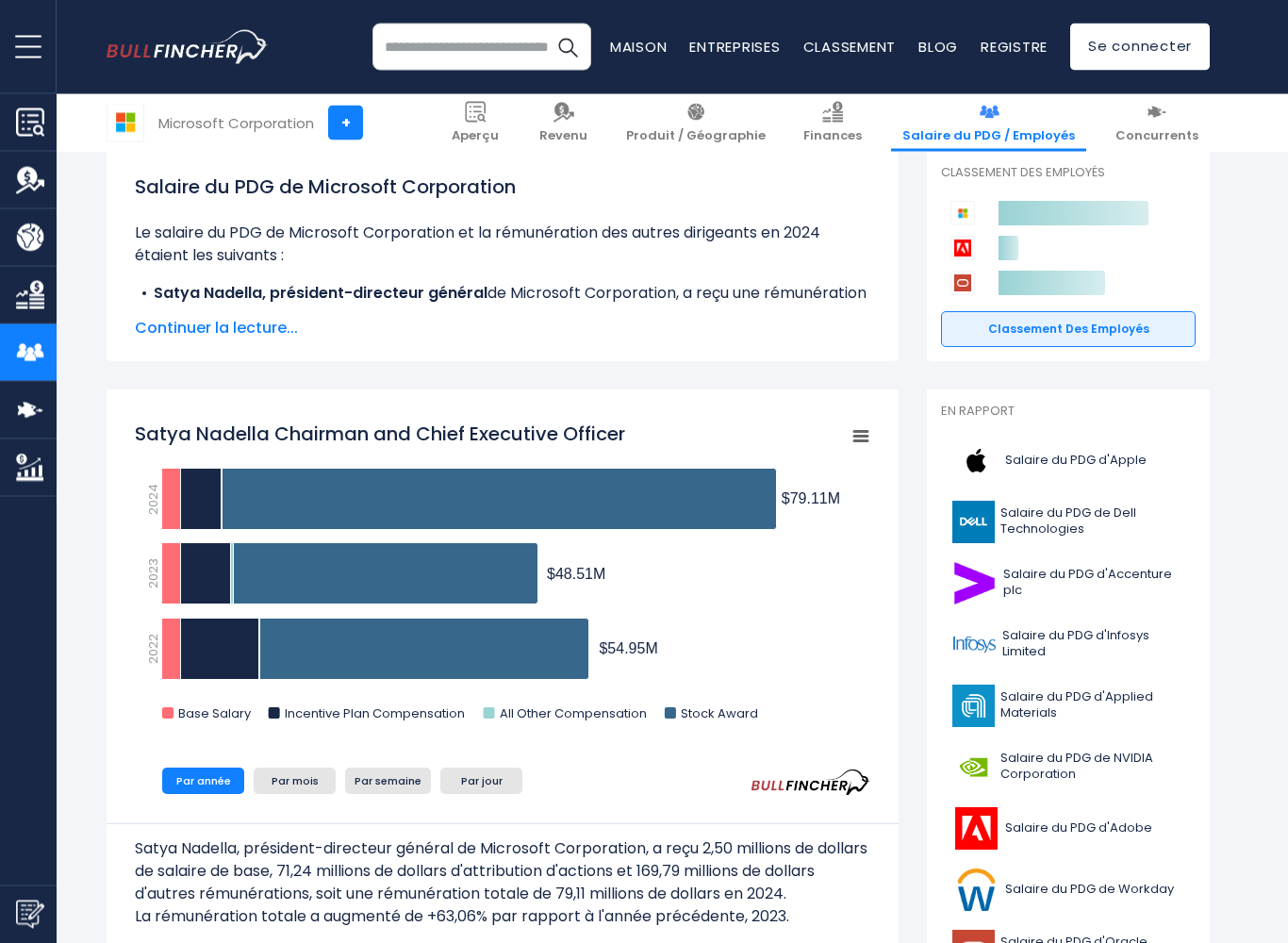 scroll, scrollTop: 271, scrollLeft: 0, axis: vertical 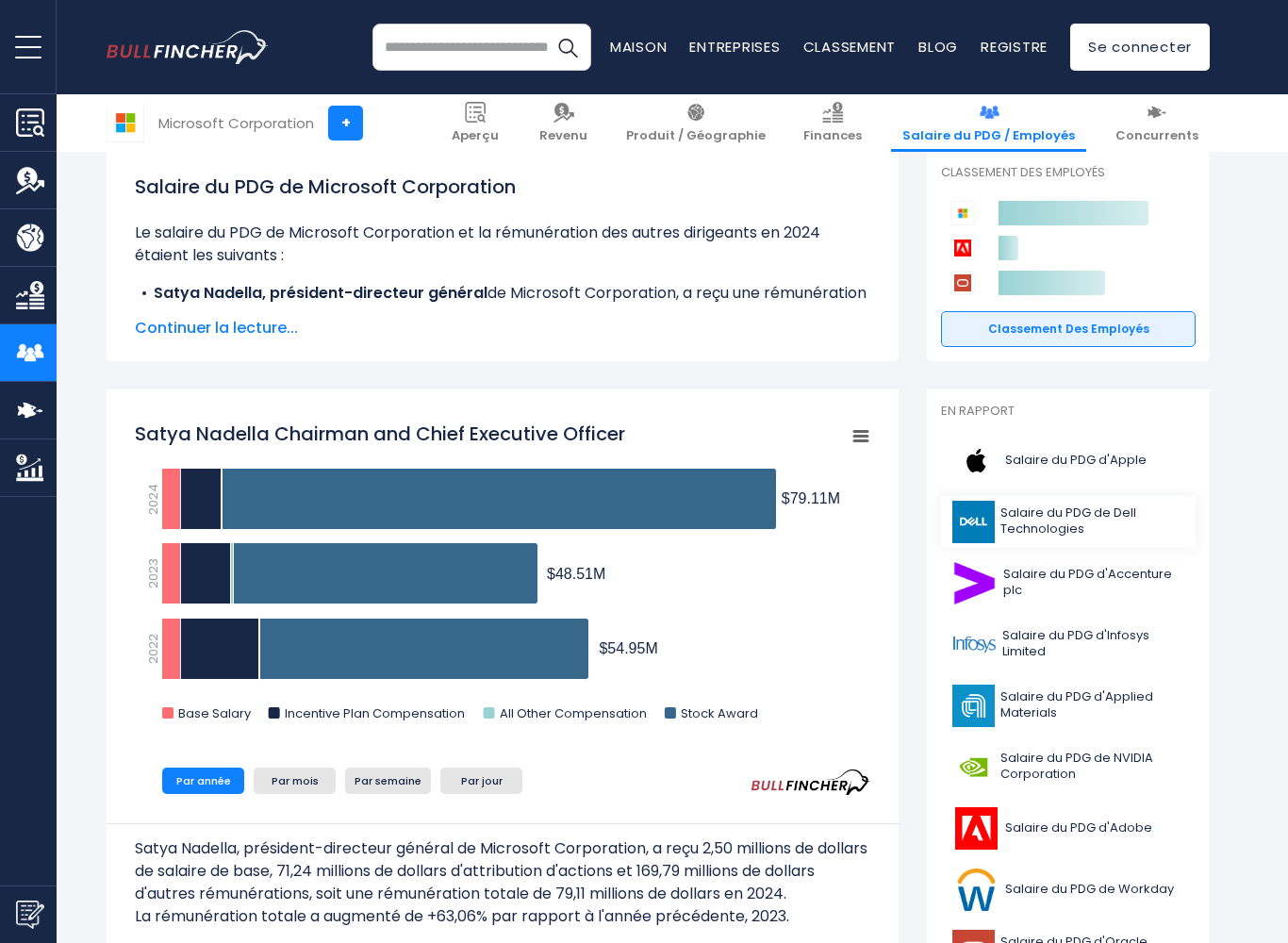 click at bounding box center [973, 521] 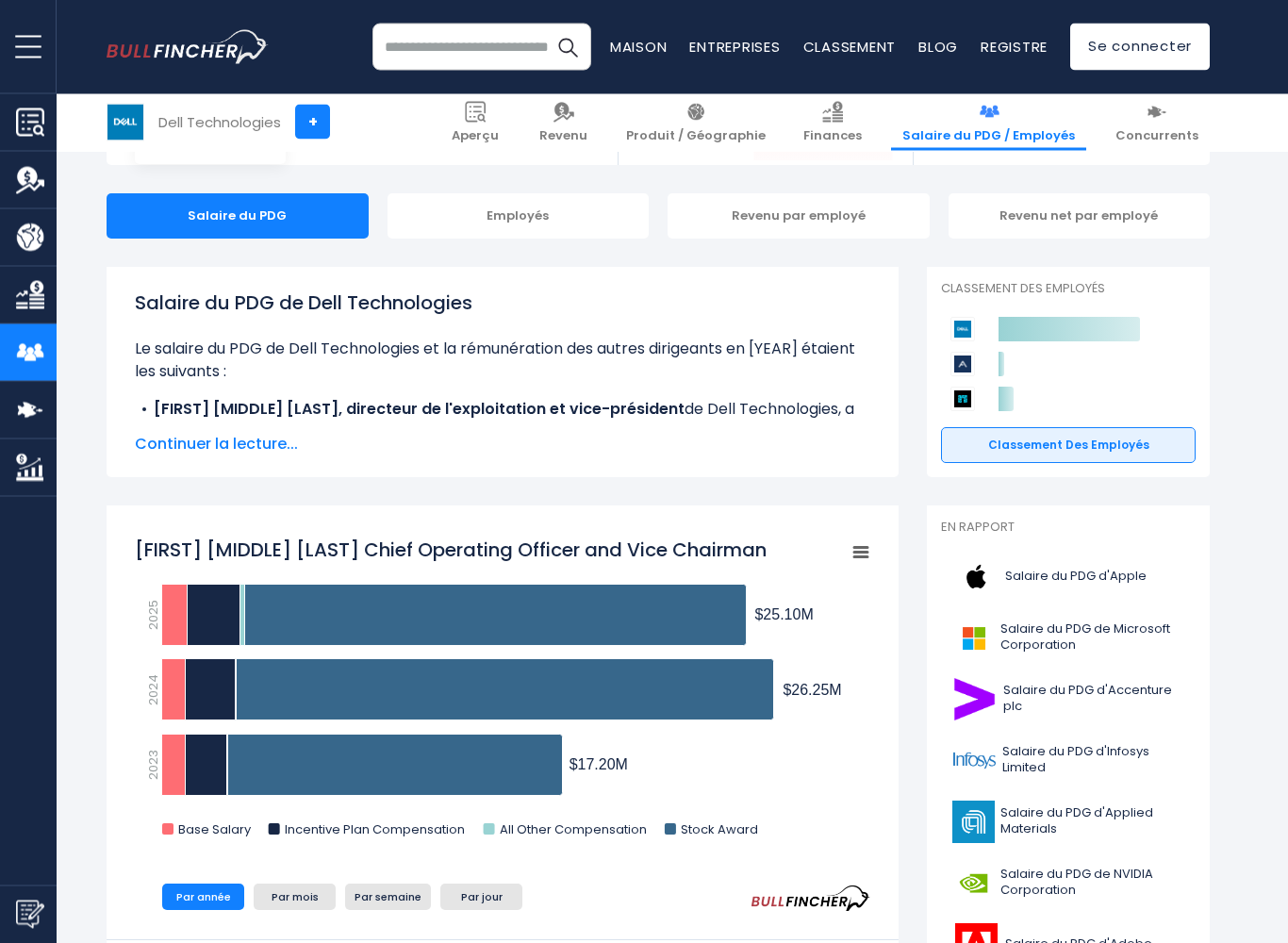 scroll, scrollTop: 155, scrollLeft: 0, axis: vertical 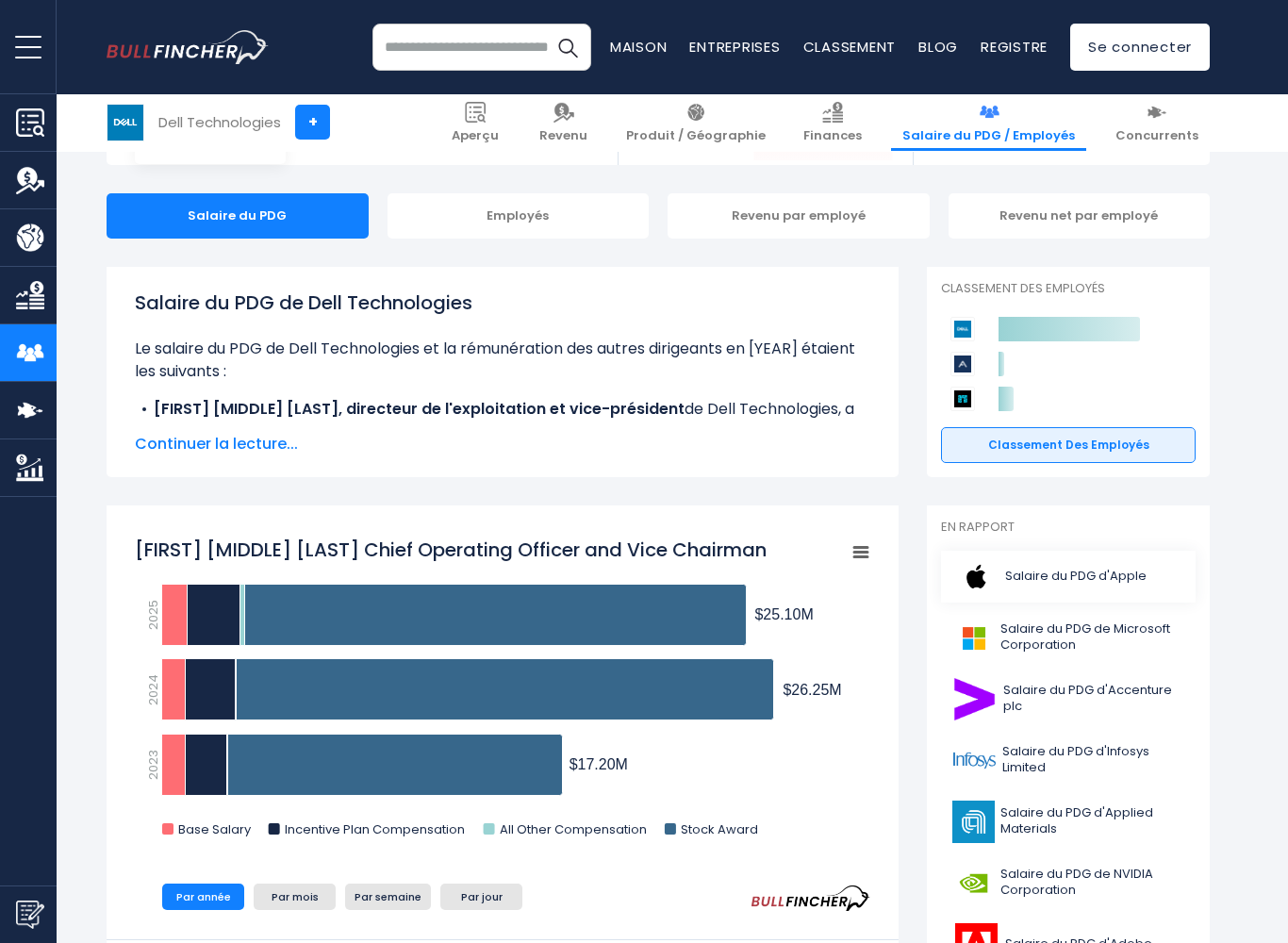 click at bounding box center [976, 576] 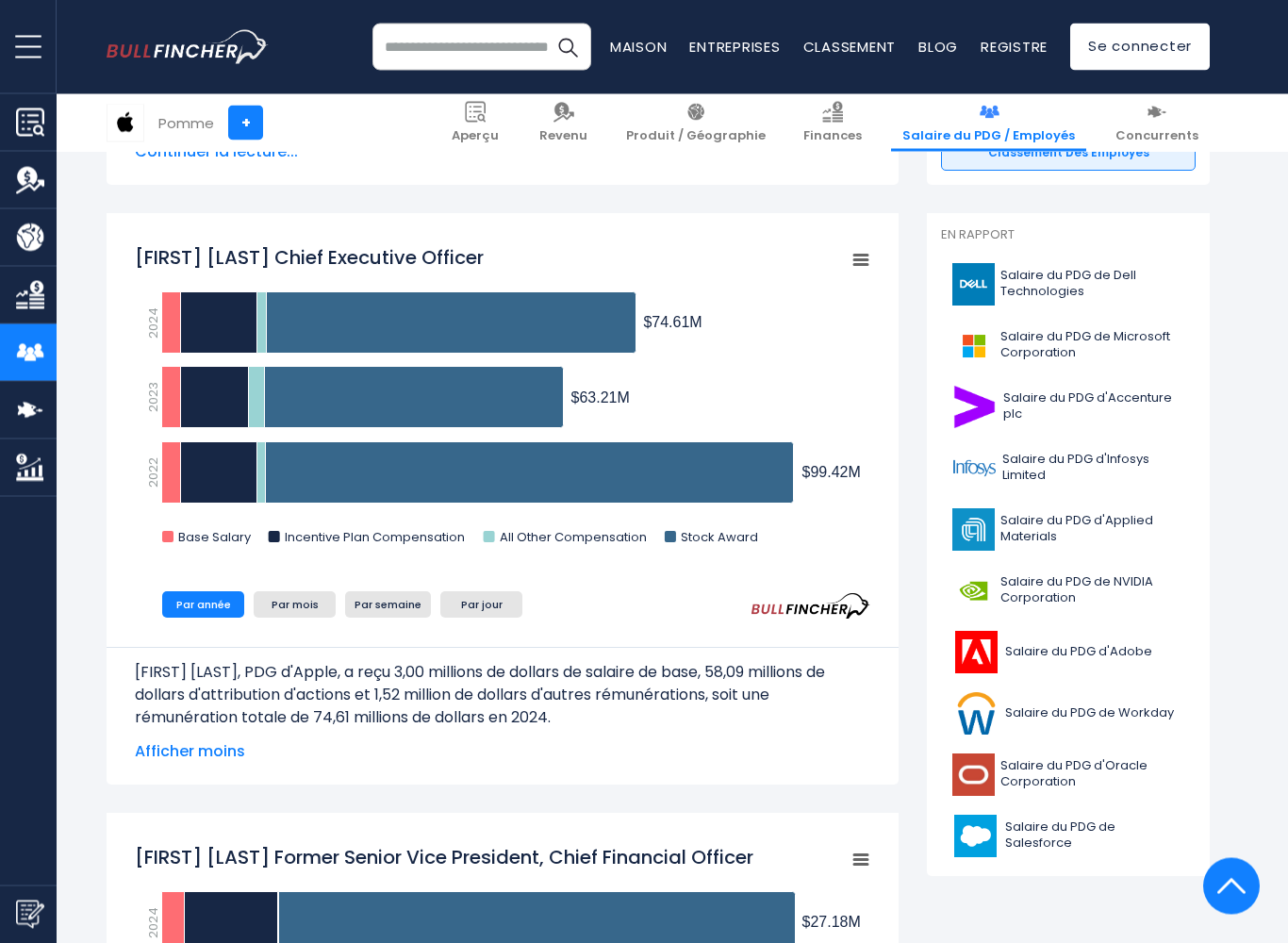 scroll, scrollTop: 447, scrollLeft: 0, axis: vertical 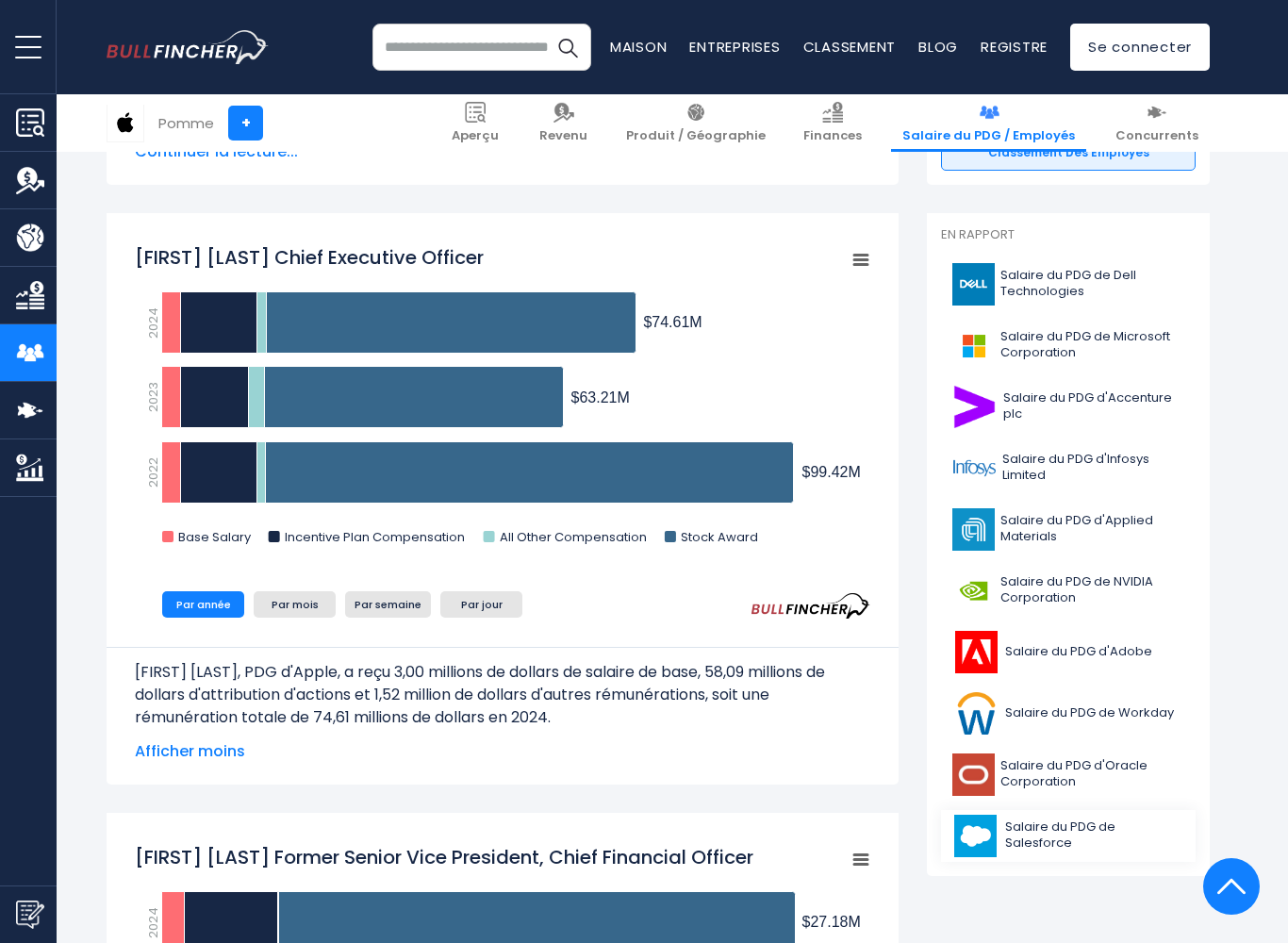 click at bounding box center (976, 835) 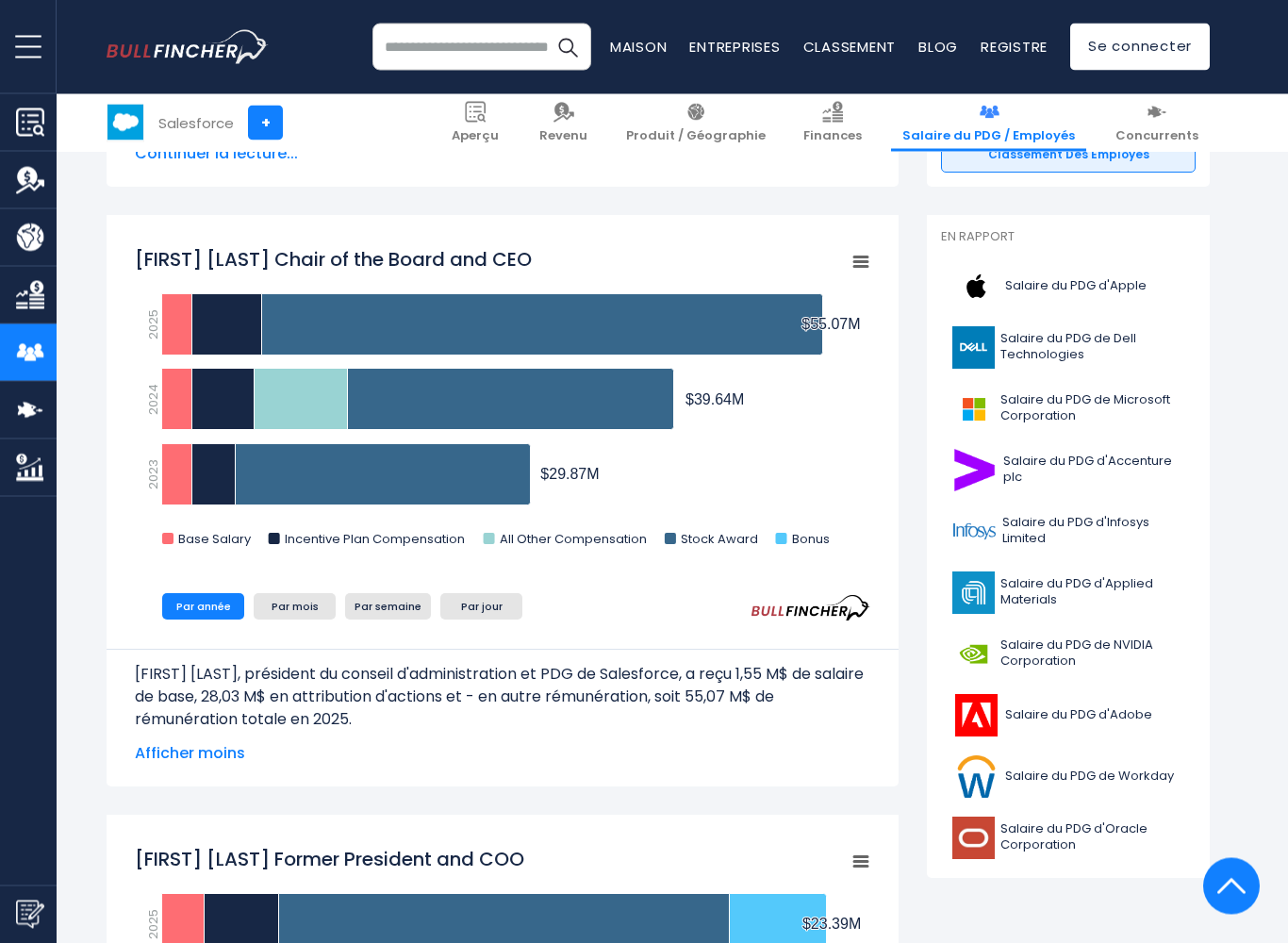 scroll, scrollTop: 445, scrollLeft: 0, axis: vertical 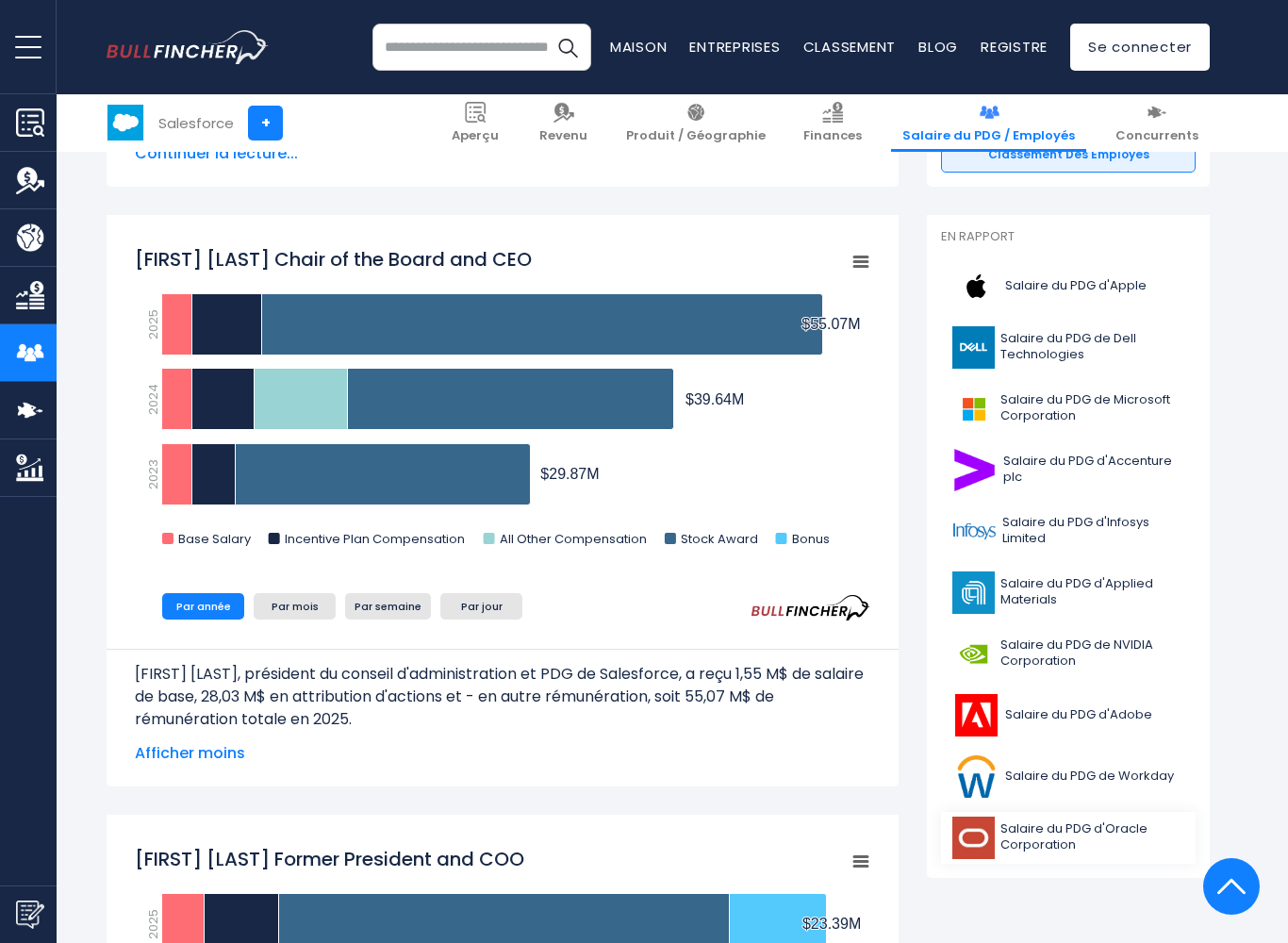 click on "Salaire du PDG d'Oracle Corporation" at bounding box center (1074, 836) 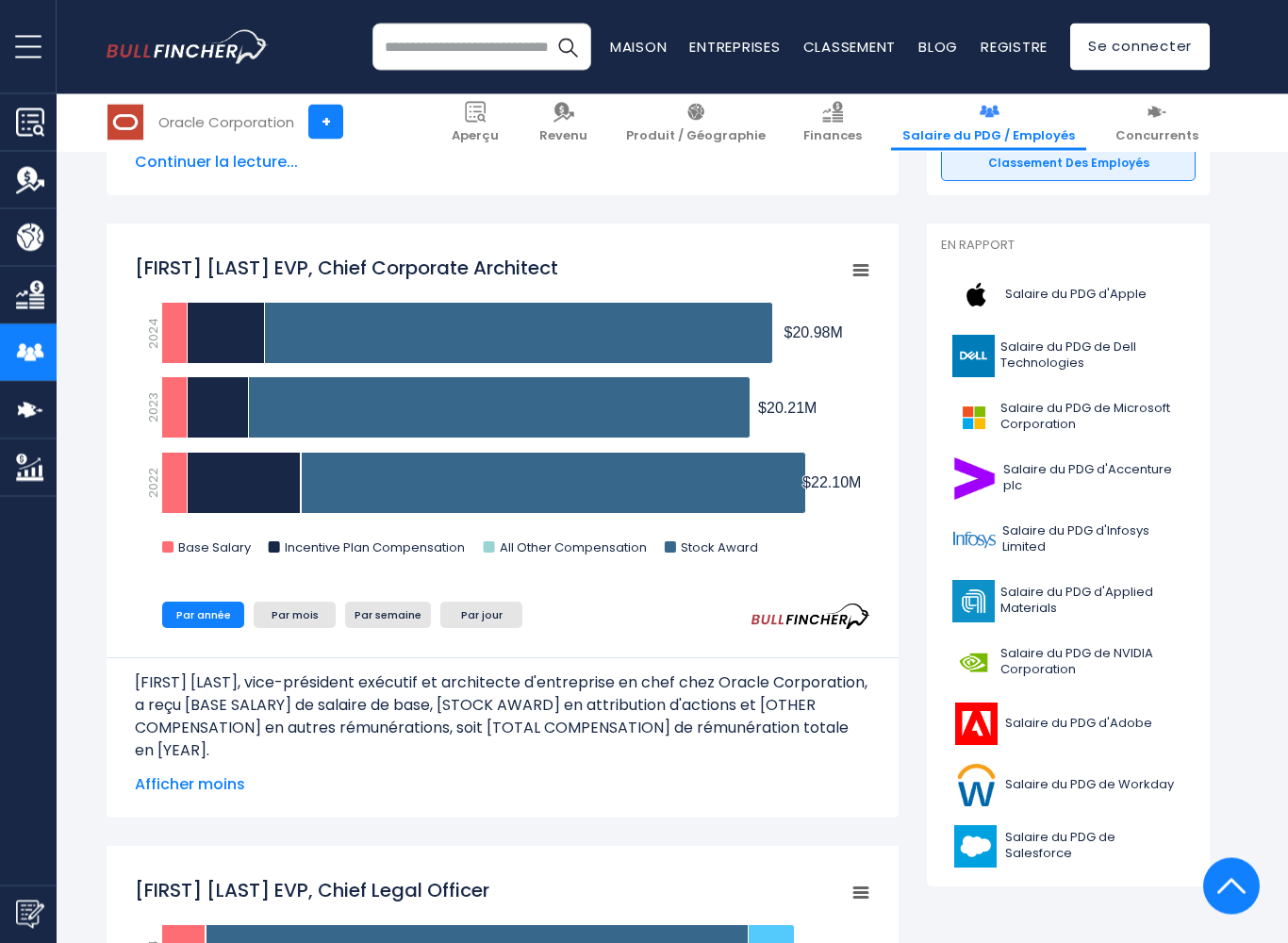 scroll, scrollTop: 435, scrollLeft: 0, axis: vertical 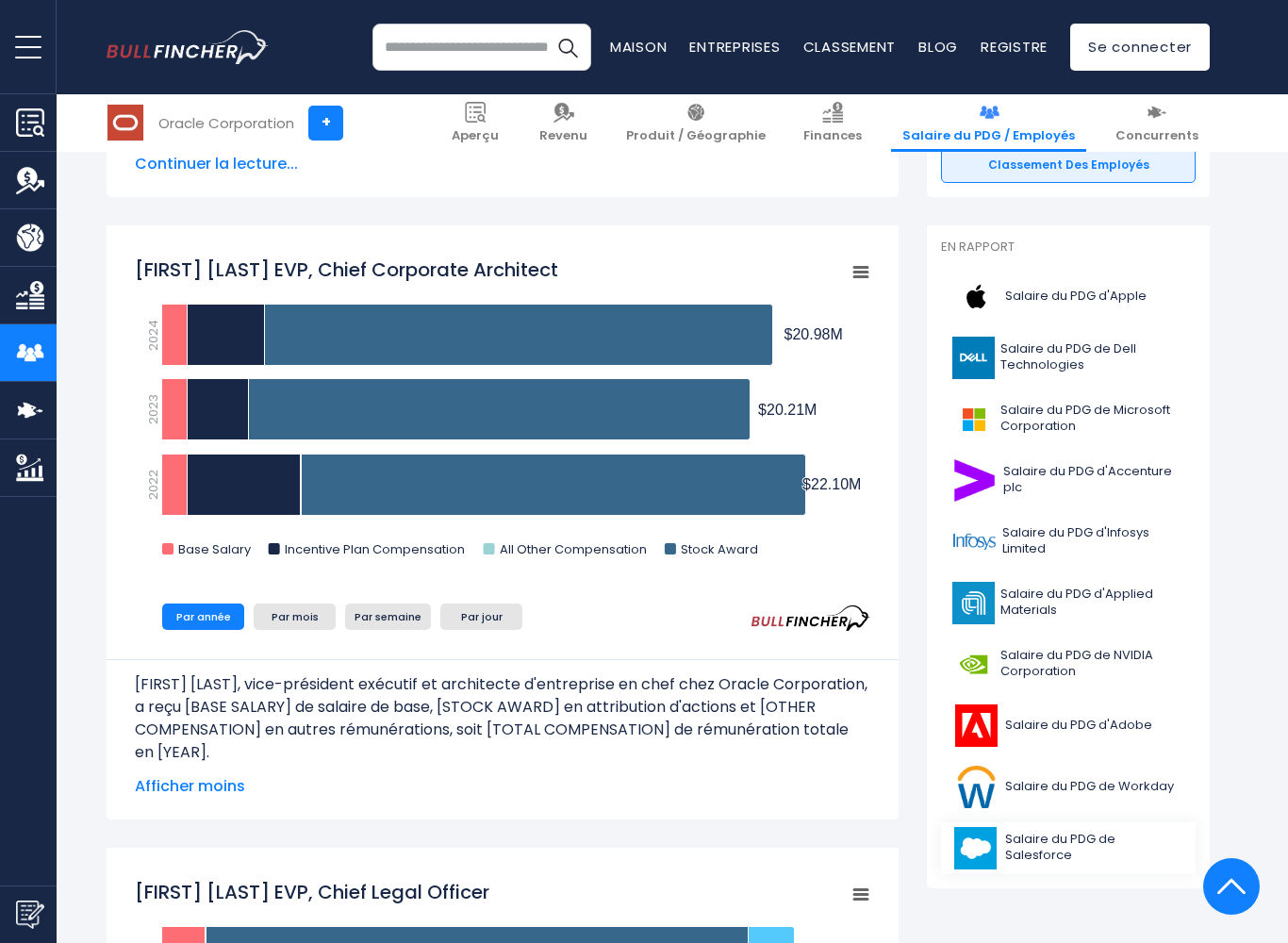 click on "Salaire du PDG de Salesforce" at bounding box center [1060, 847] 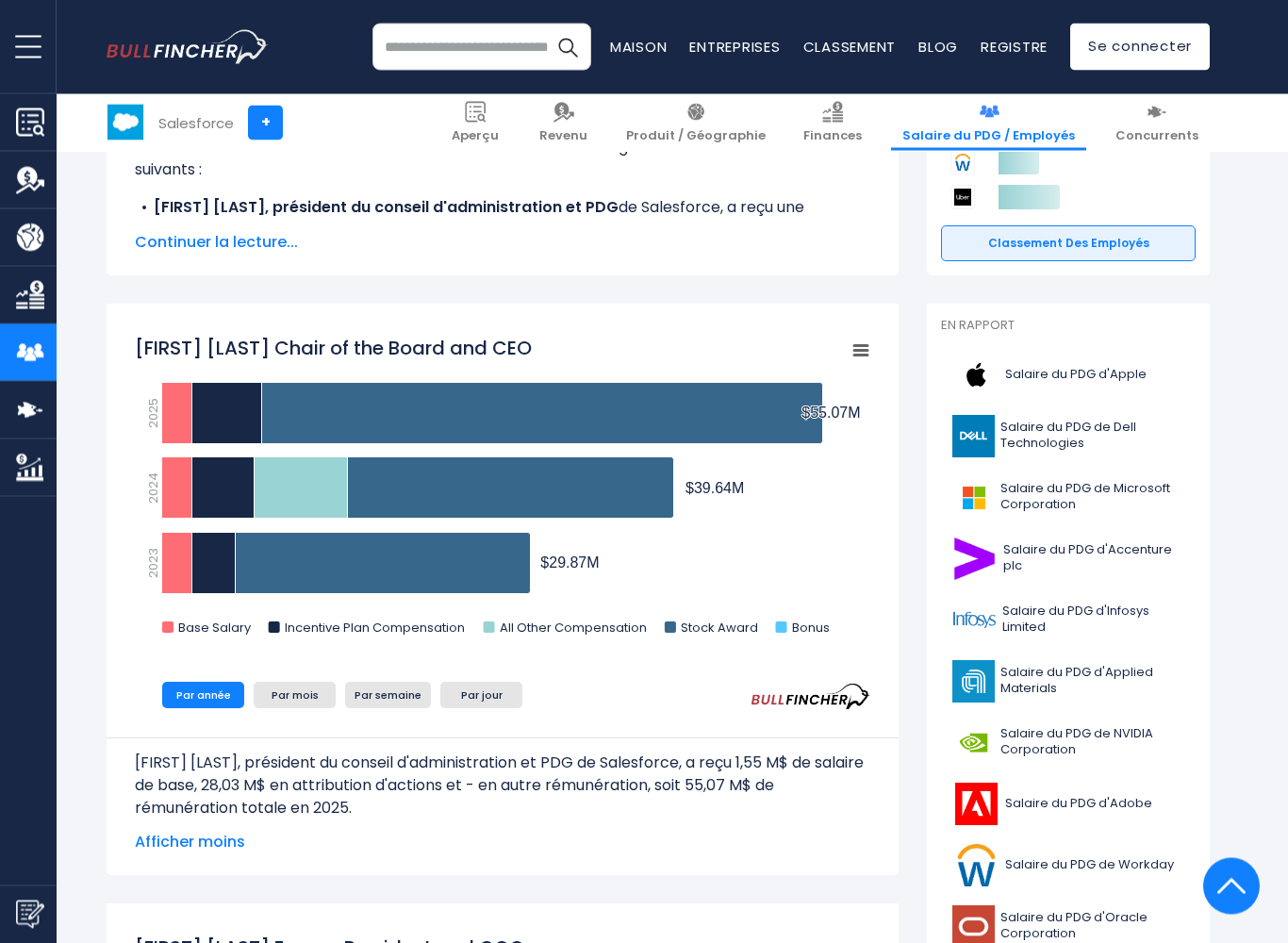 scroll, scrollTop: 356, scrollLeft: 0, axis: vertical 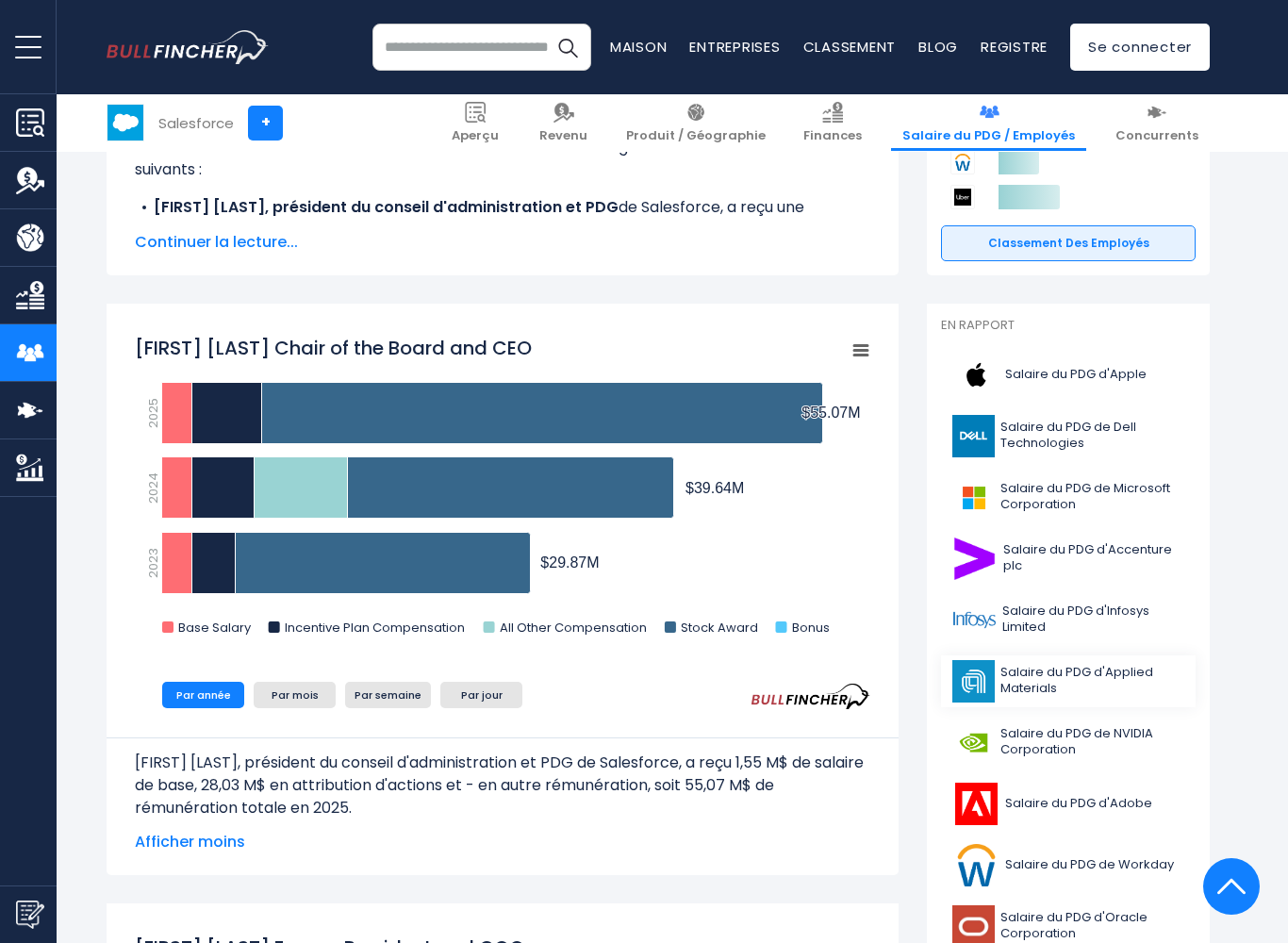 click at bounding box center (973, 681) 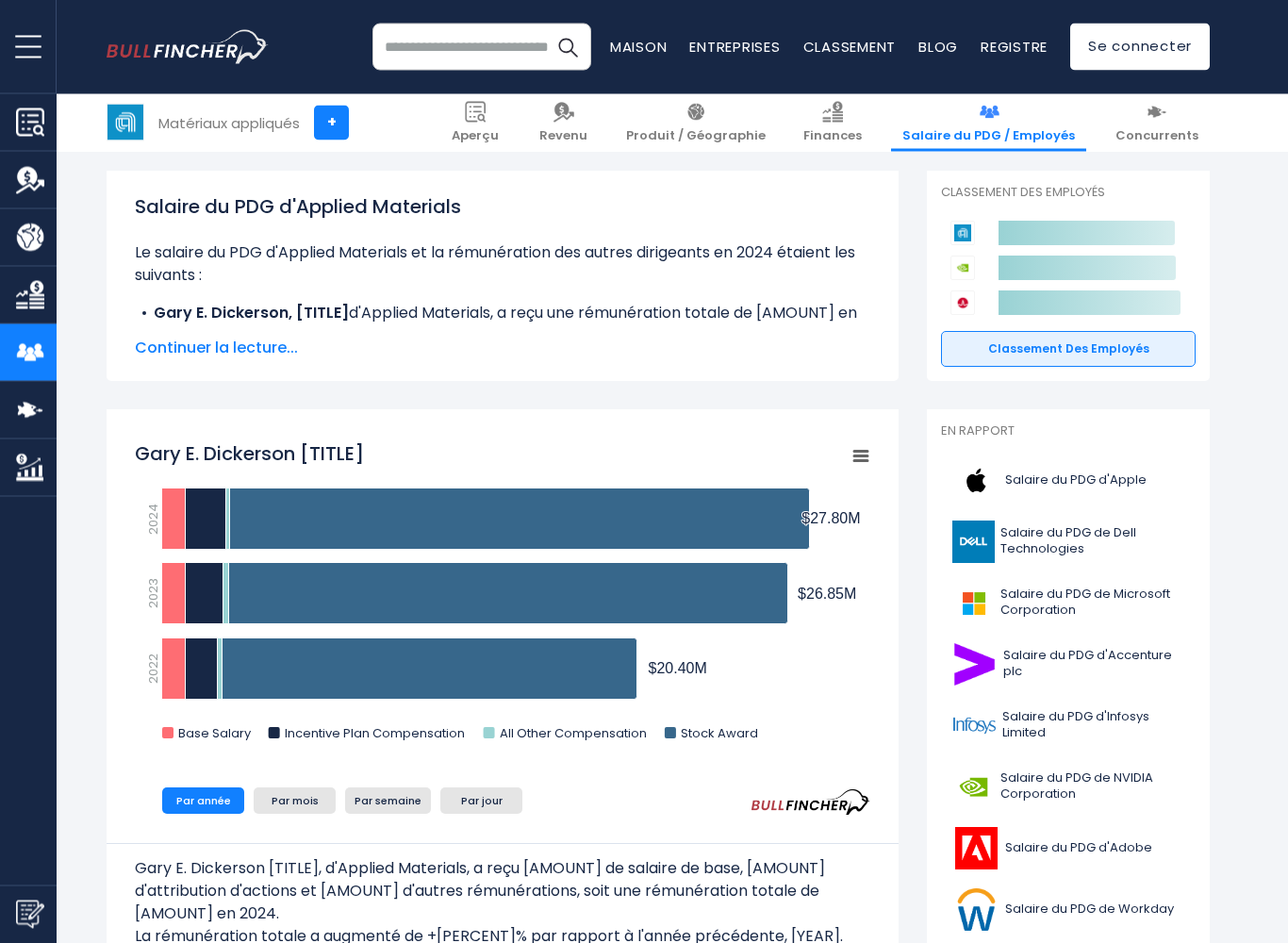 scroll, scrollTop: 251, scrollLeft: 0, axis: vertical 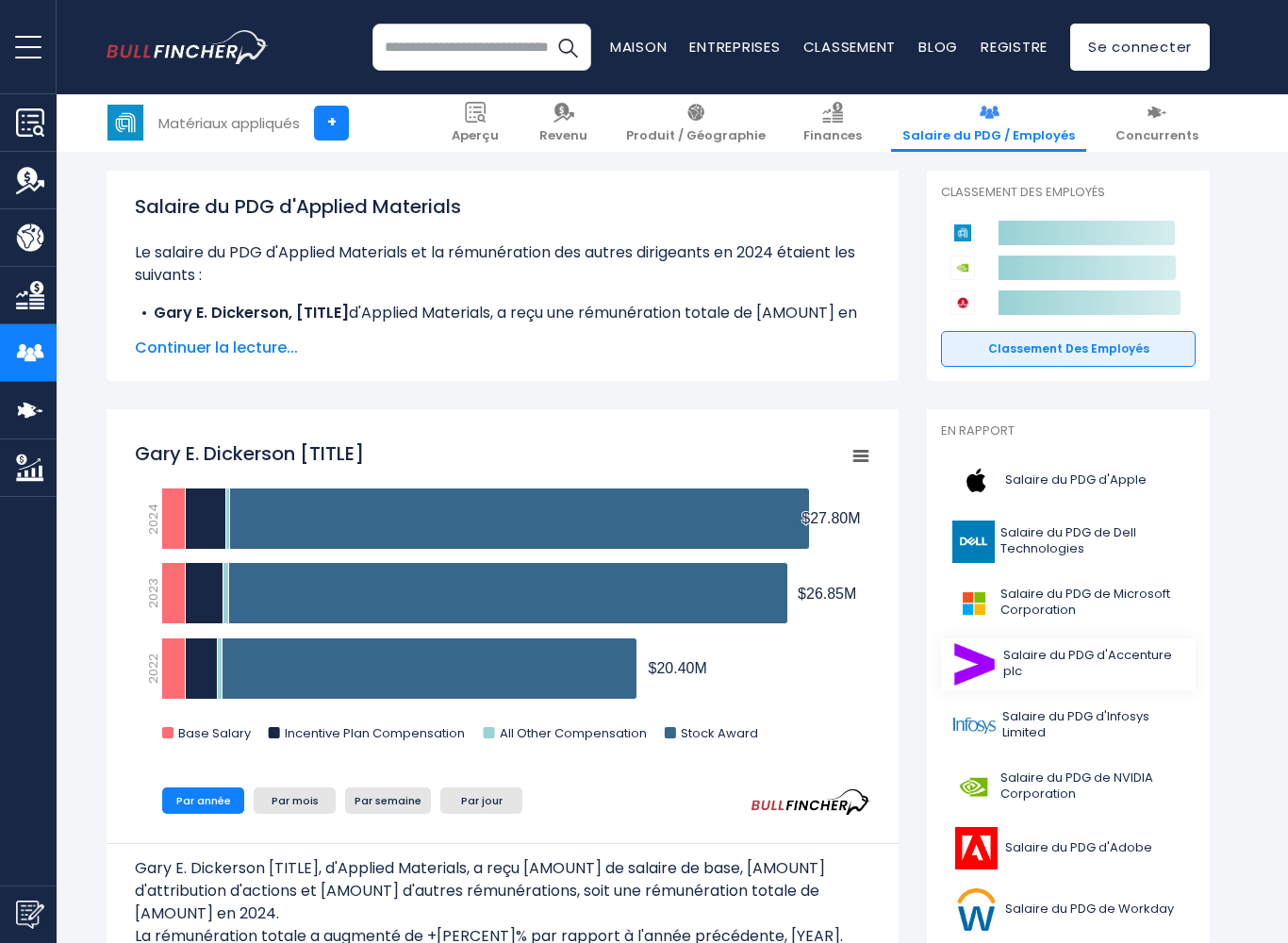 click at bounding box center (975, 664) 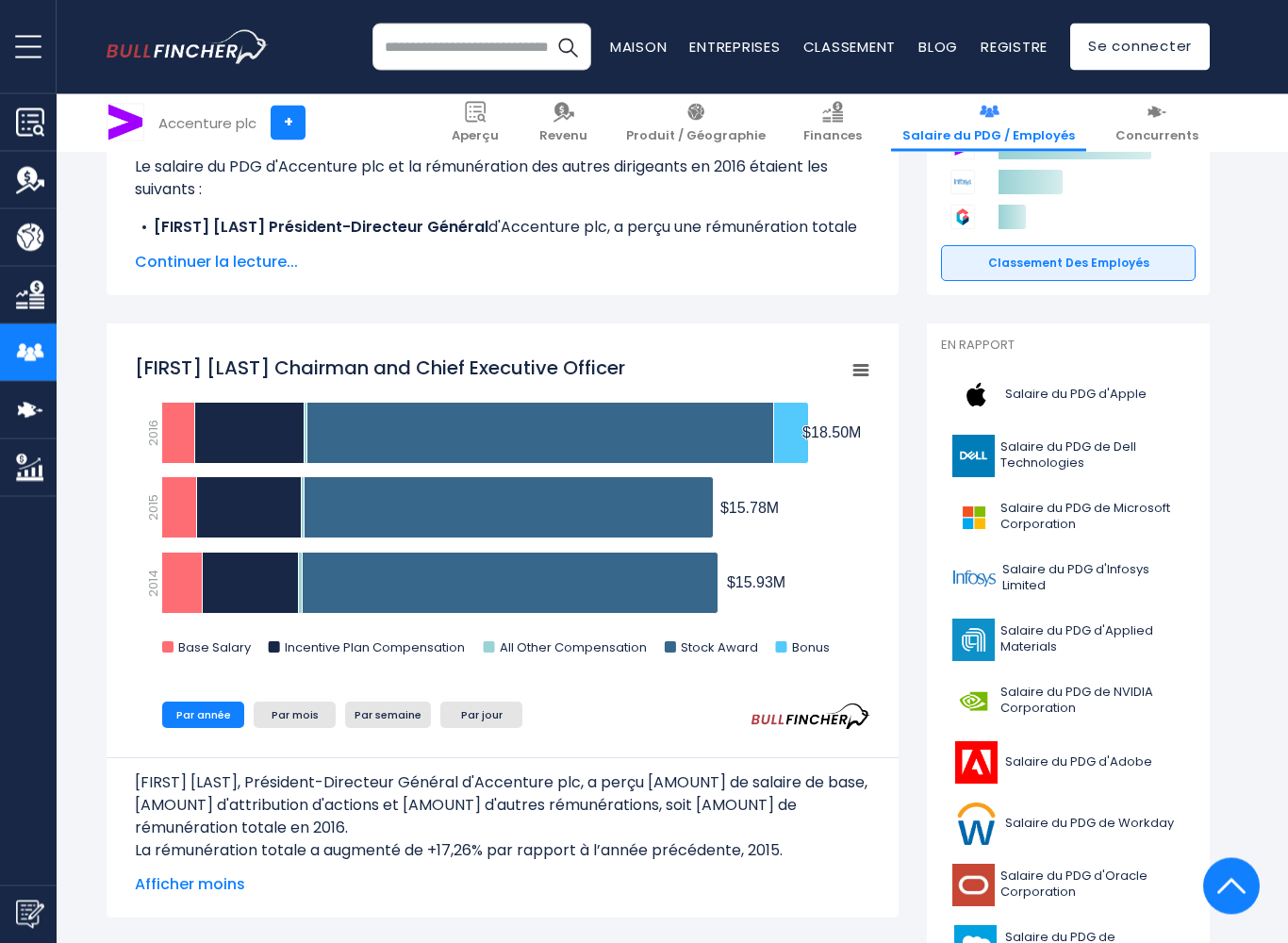 scroll, scrollTop: 337, scrollLeft: 0, axis: vertical 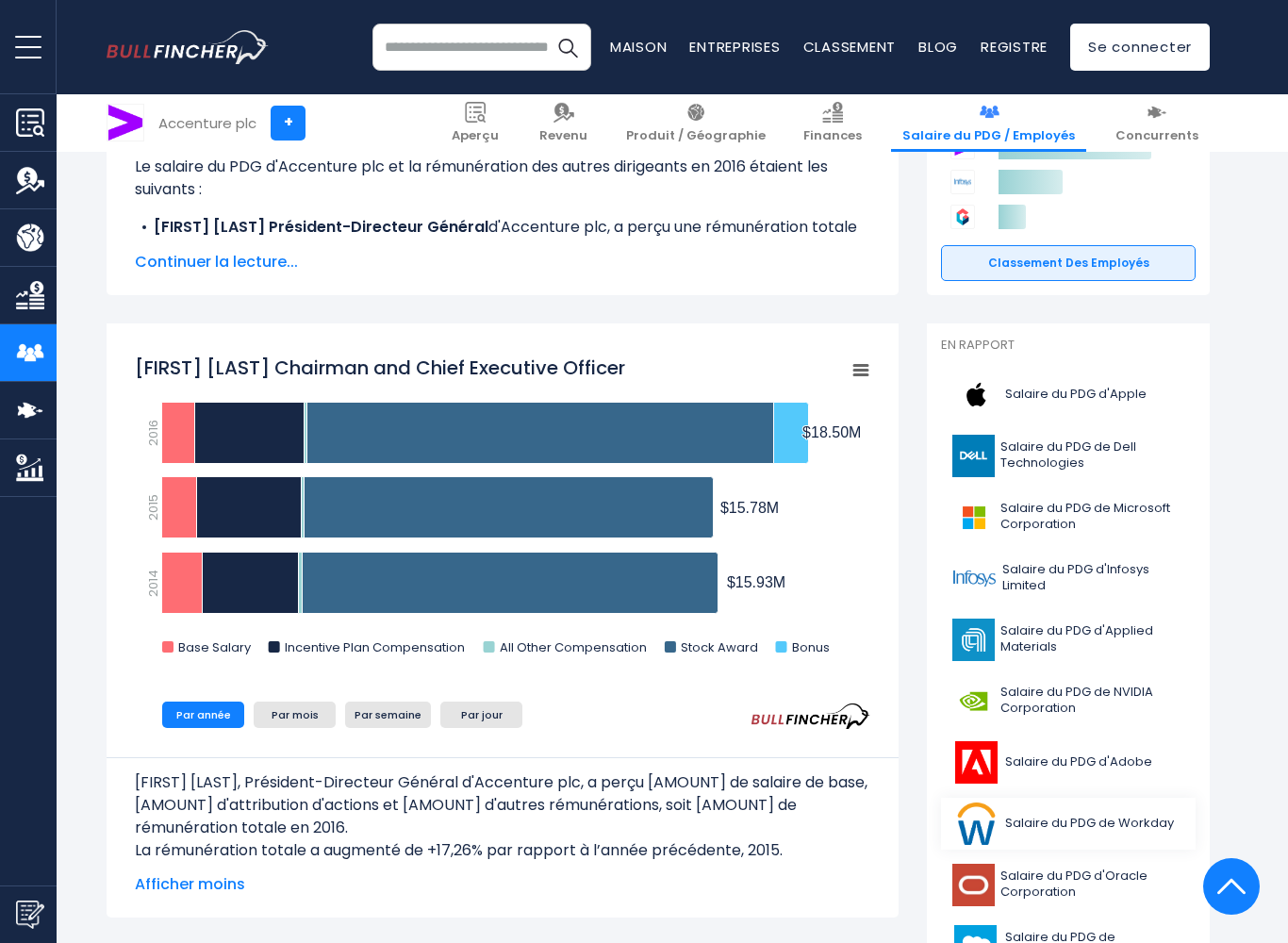 click at bounding box center (976, 823) 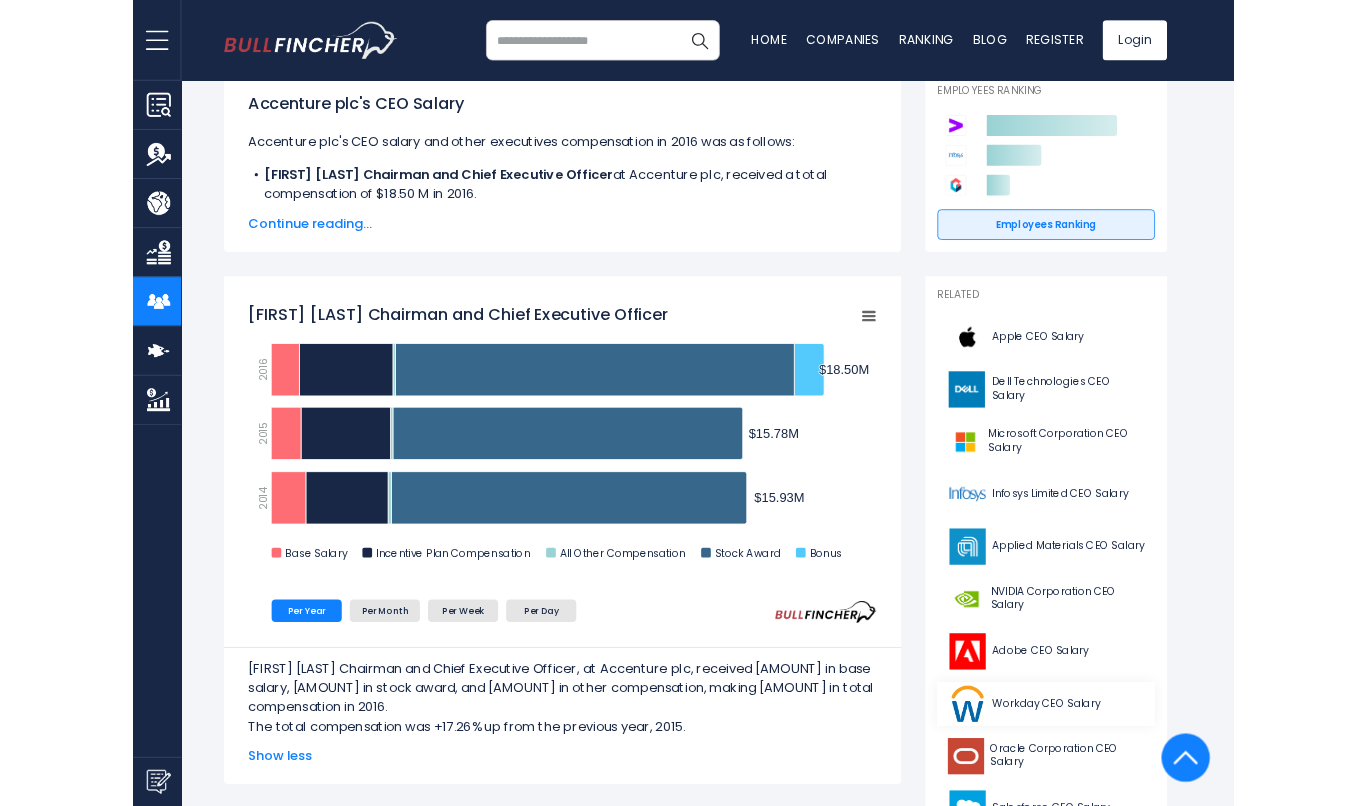 scroll, scrollTop: 470, scrollLeft: 0, axis: vertical 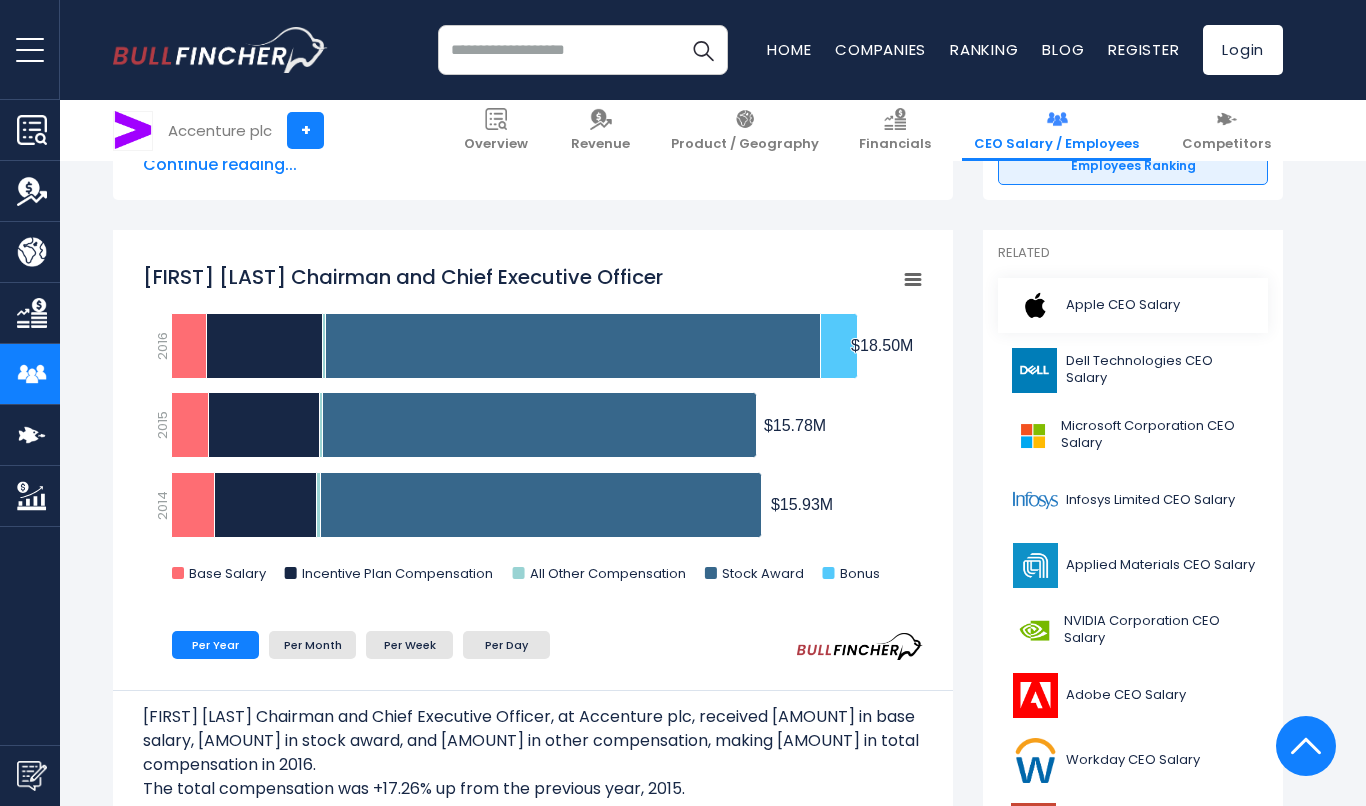 click at bounding box center [1035, 305] 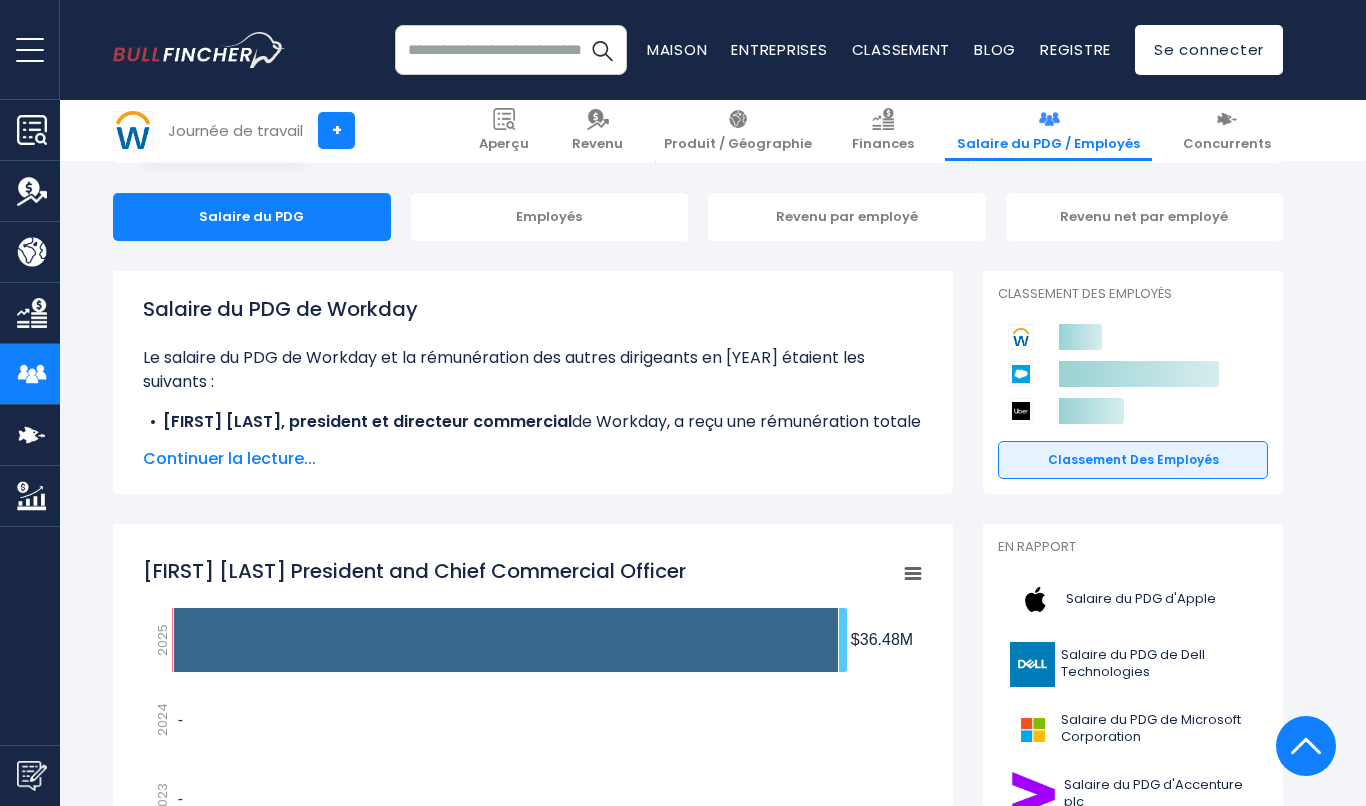 scroll, scrollTop: 0, scrollLeft: 0, axis: both 